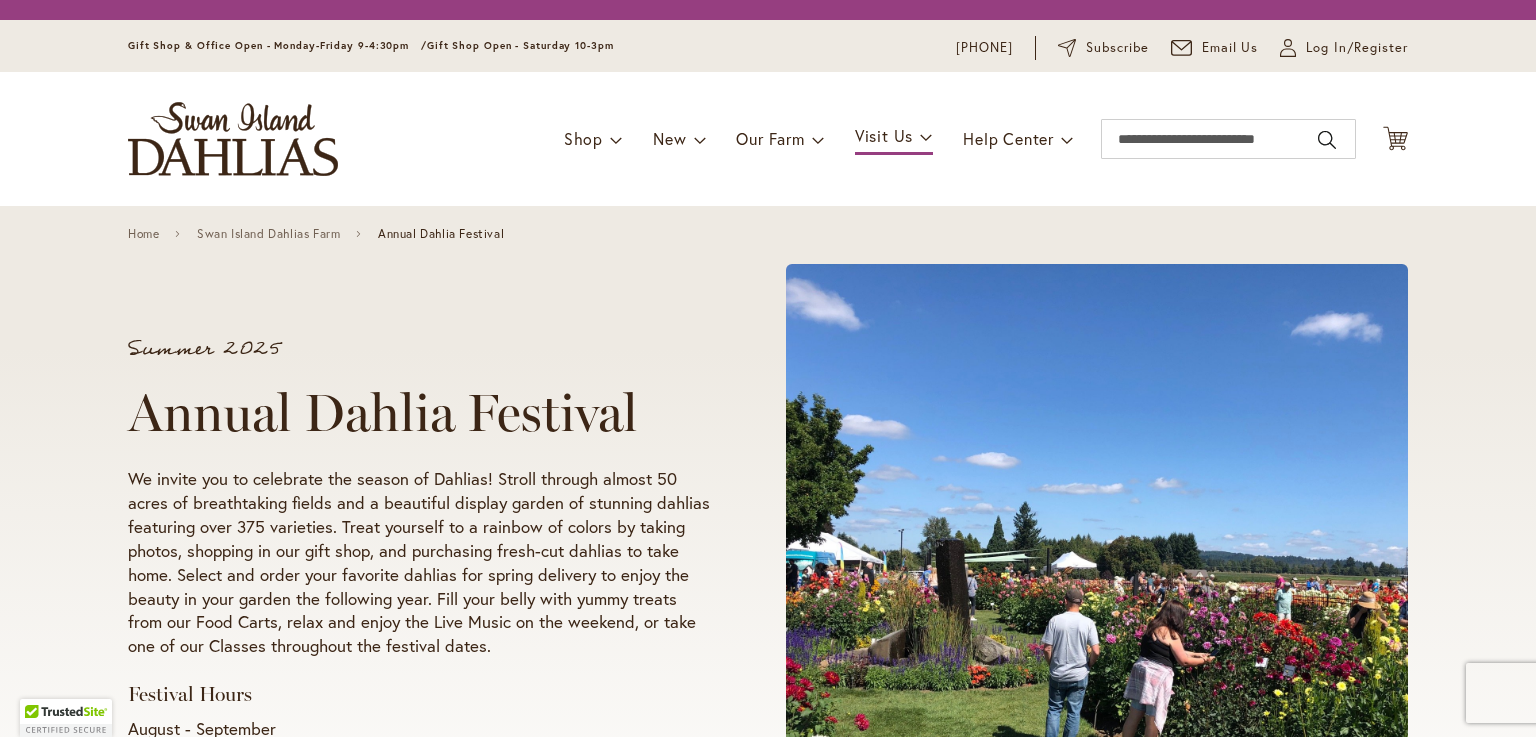 scroll, scrollTop: 0, scrollLeft: 0, axis: both 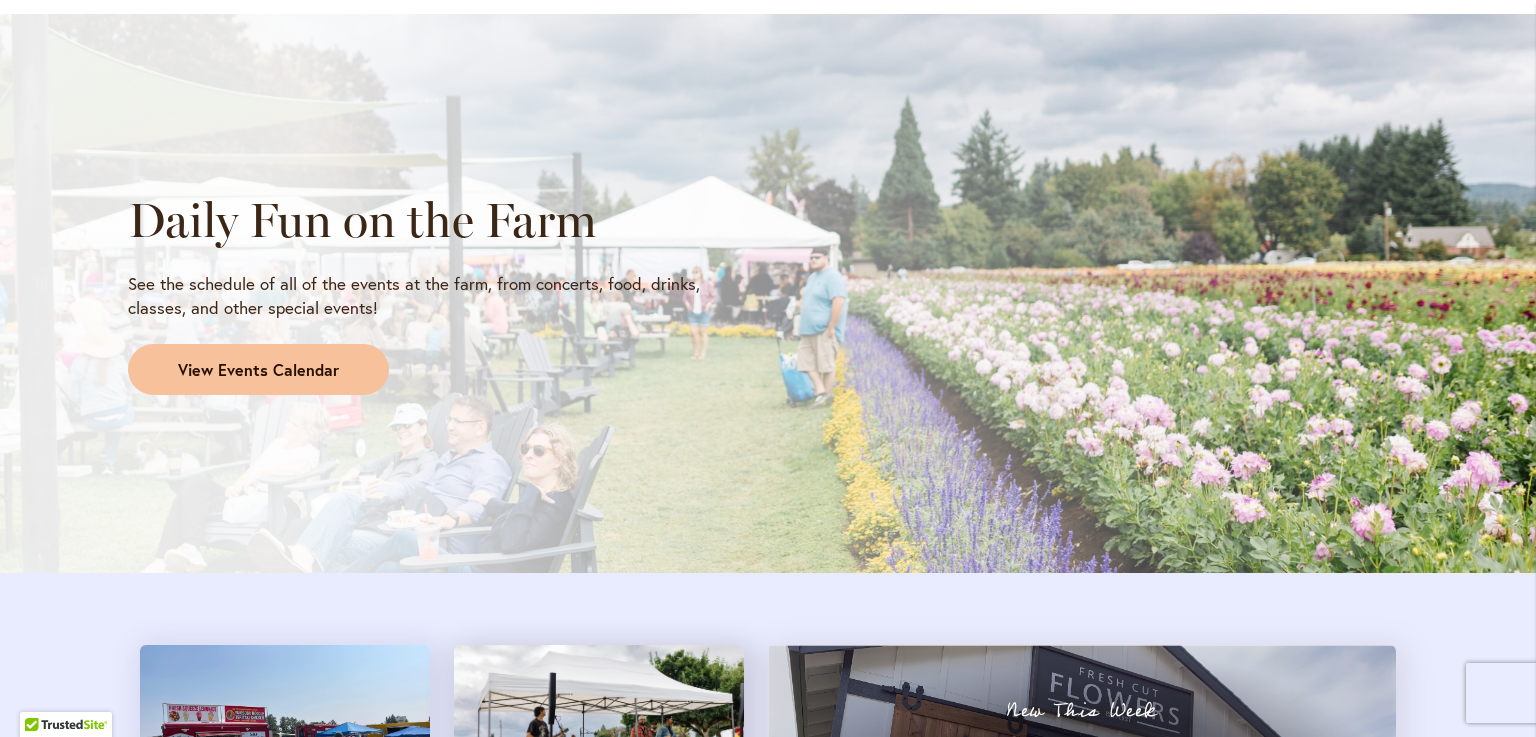 click on "View Events Calendar" at bounding box center [258, 370] 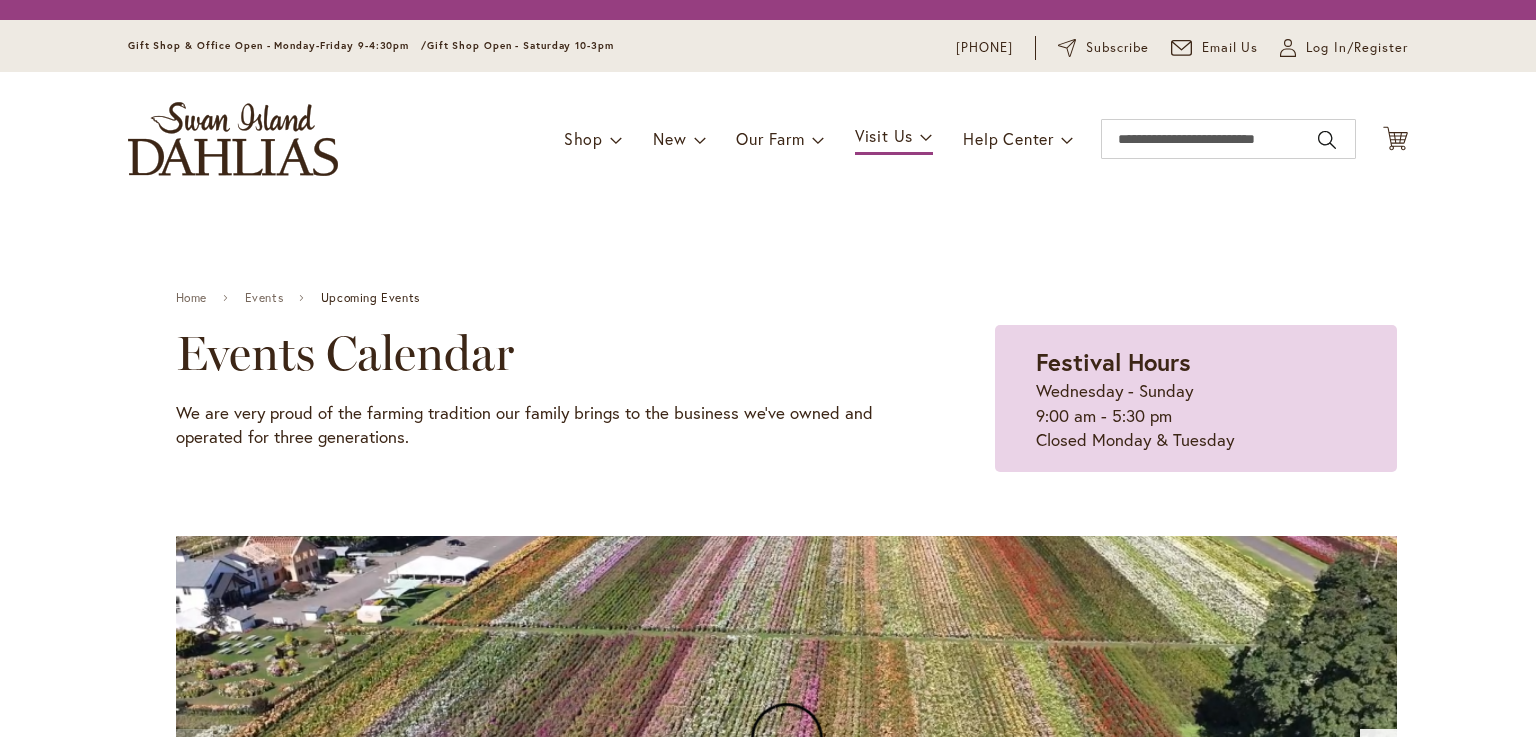 scroll, scrollTop: 0, scrollLeft: 0, axis: both 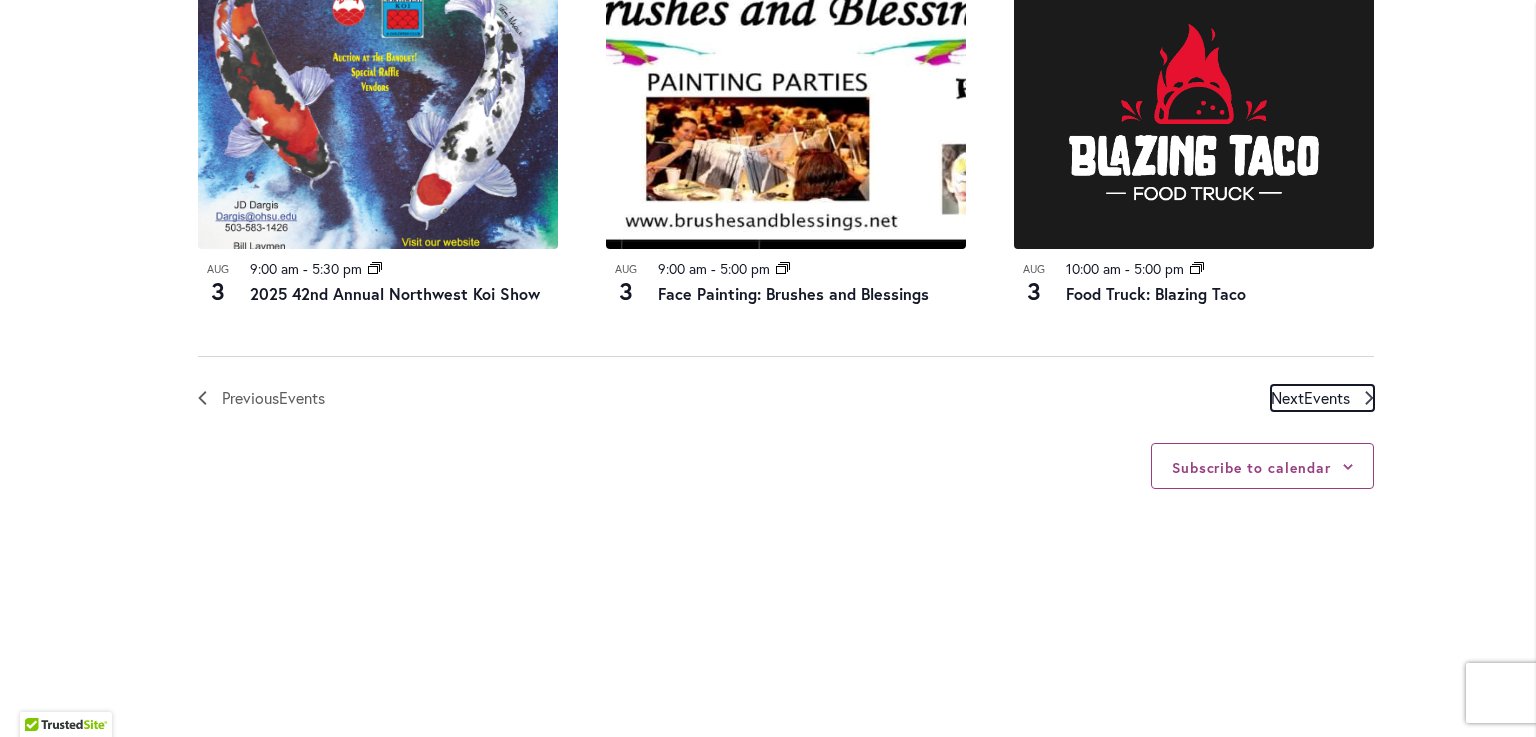 click on "Events" at bounding box center (1327, 397) 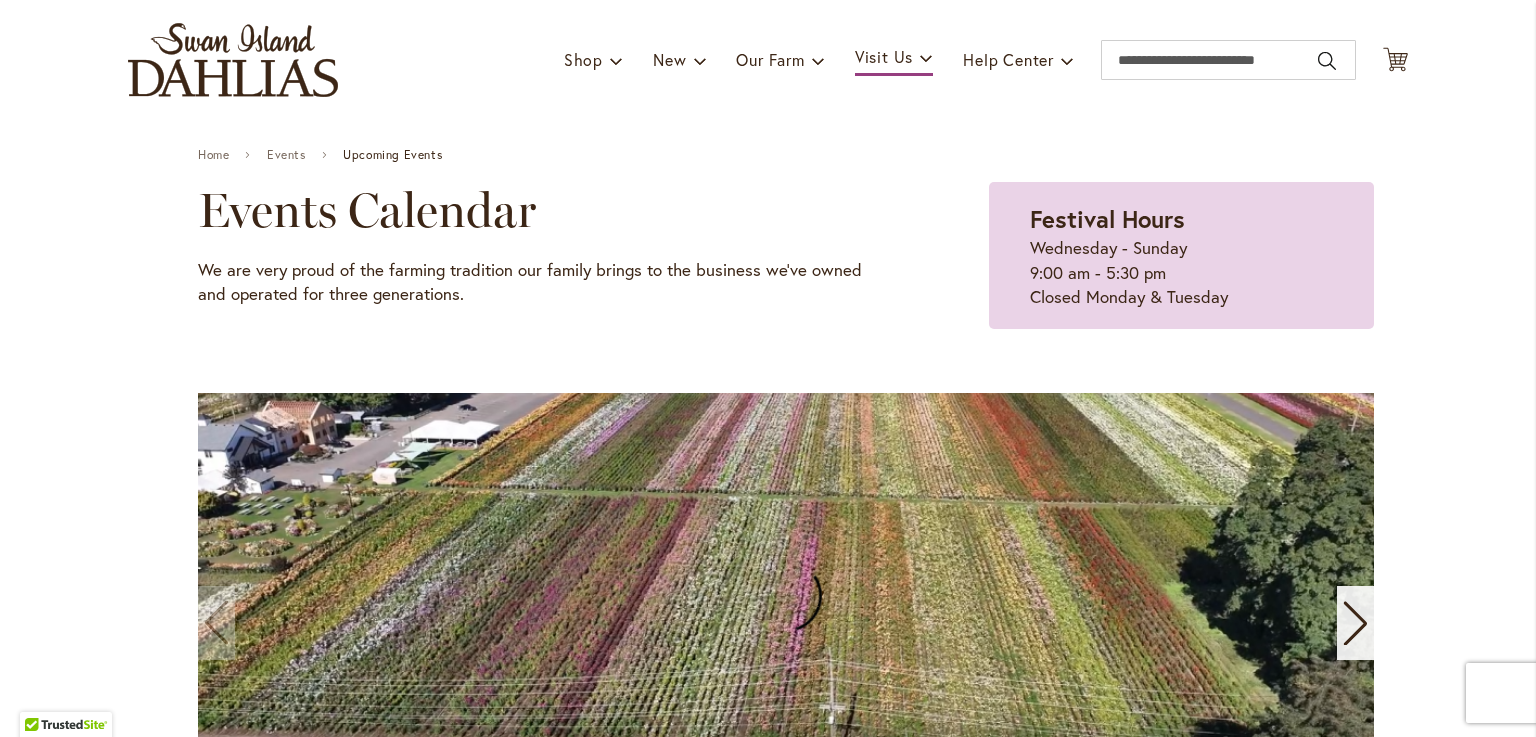 scroll, scrollTop: 0, scrollLeft: 0, axis: both 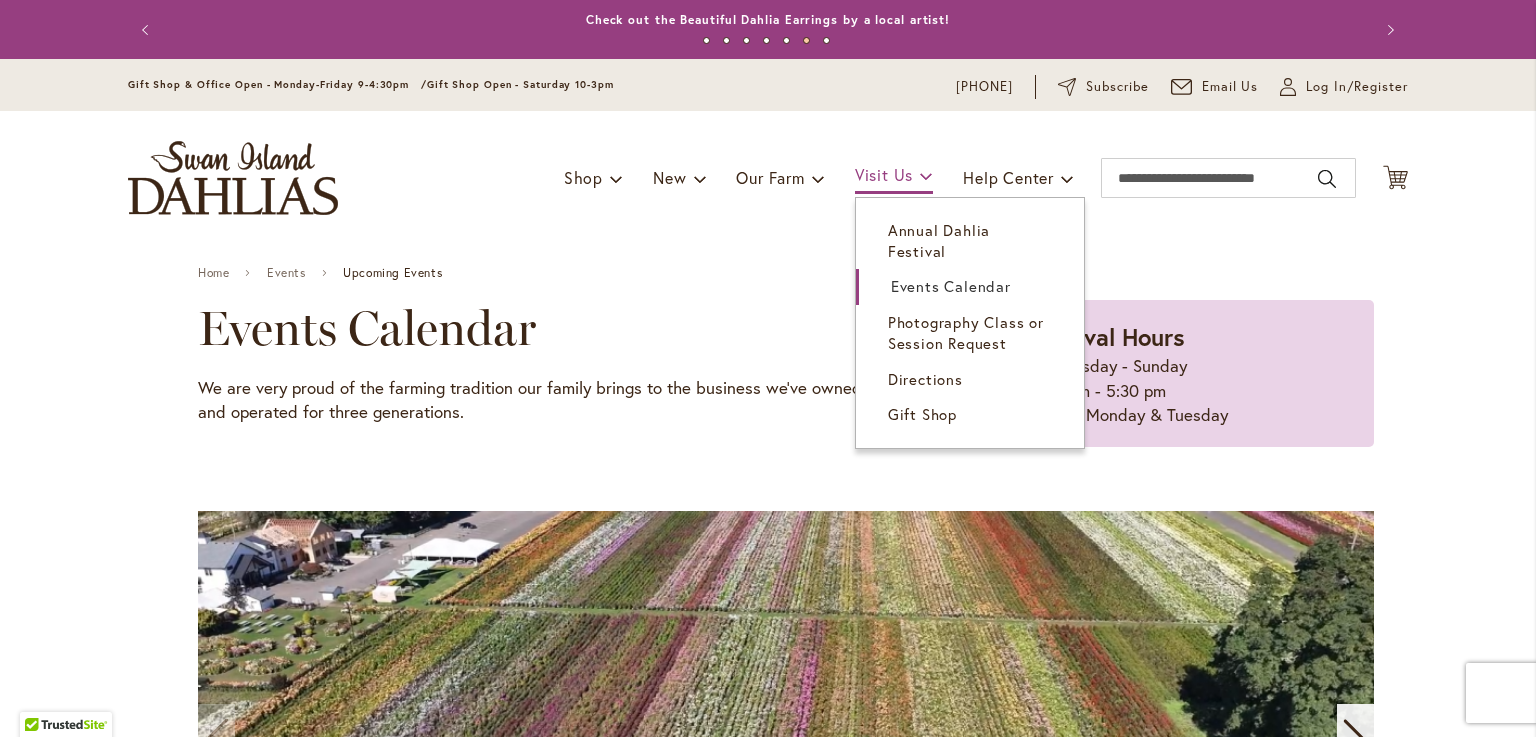 click on "Visit Us" at bounding box center [884, 174] 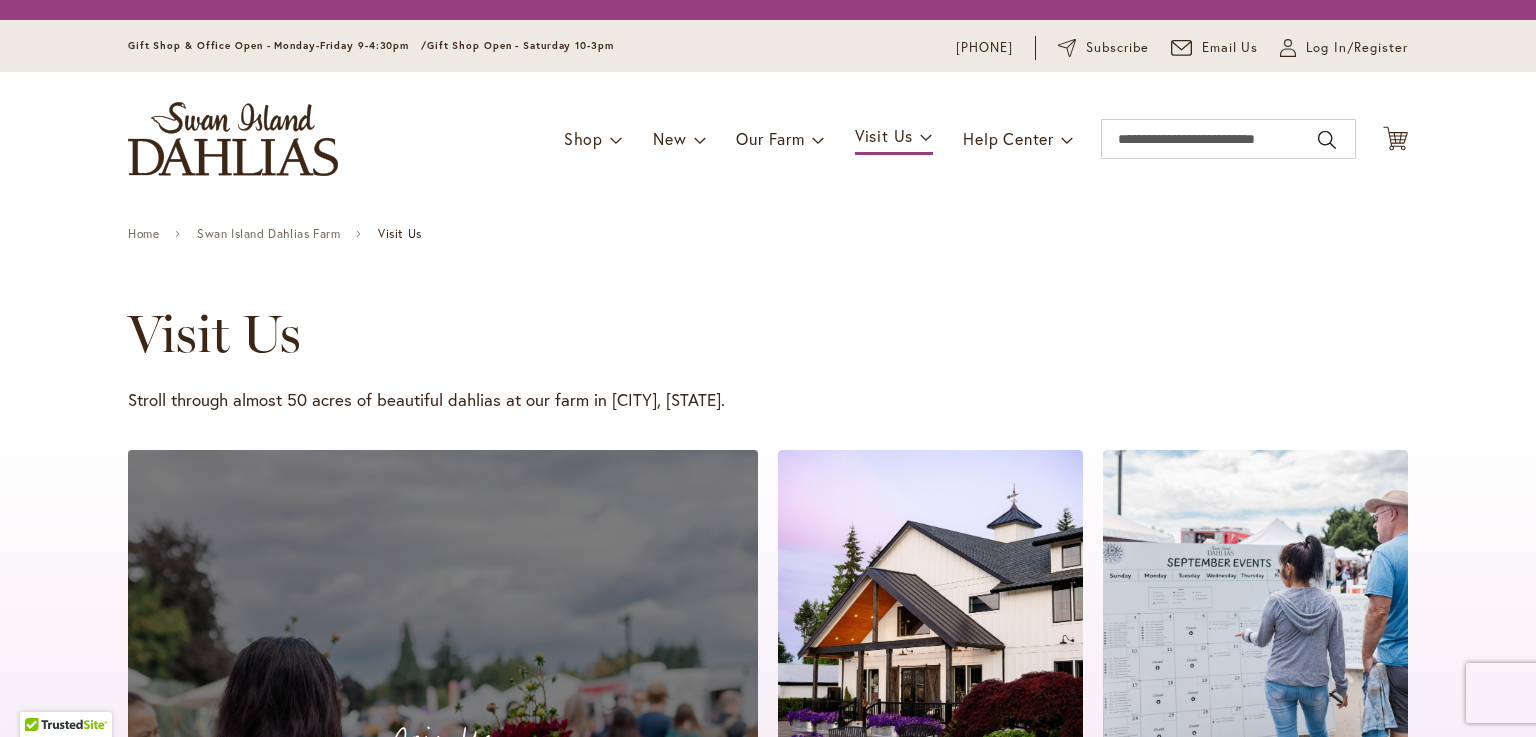 scroll, scrollTop: 0, scrollLeft: 0, axis: both 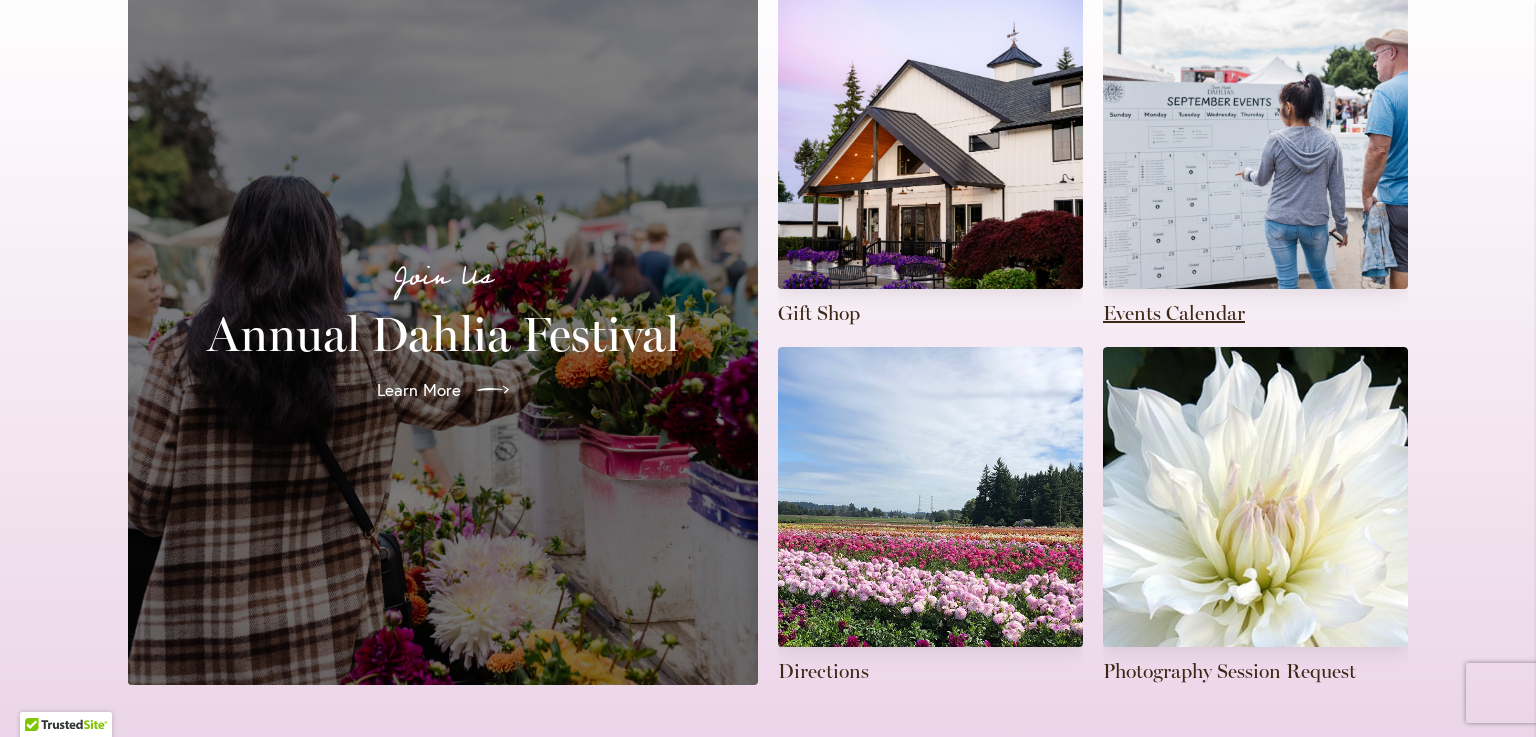 click at bounding box center [1255, 158] 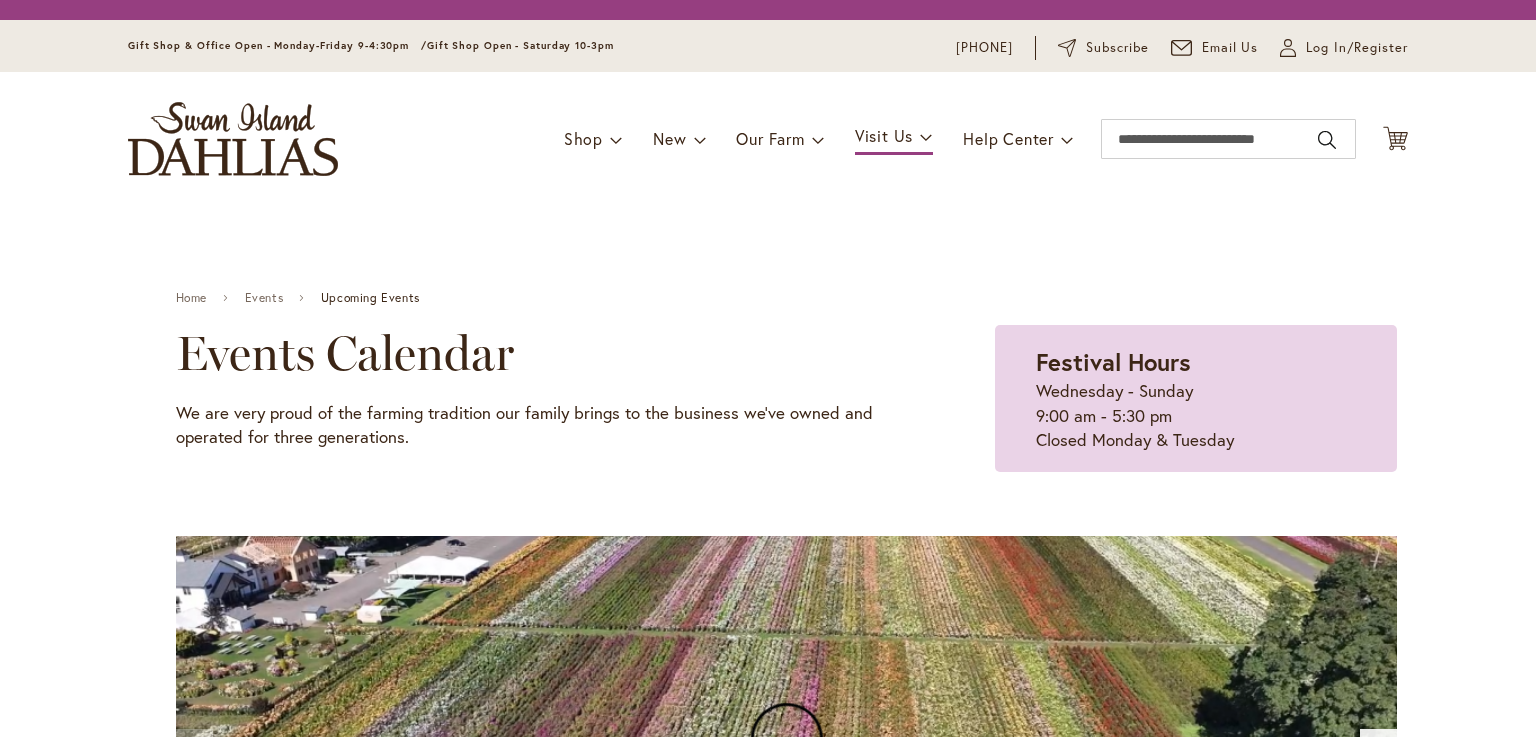 scroll, scrollTop: 0, scrollLeft: 0, axis: both 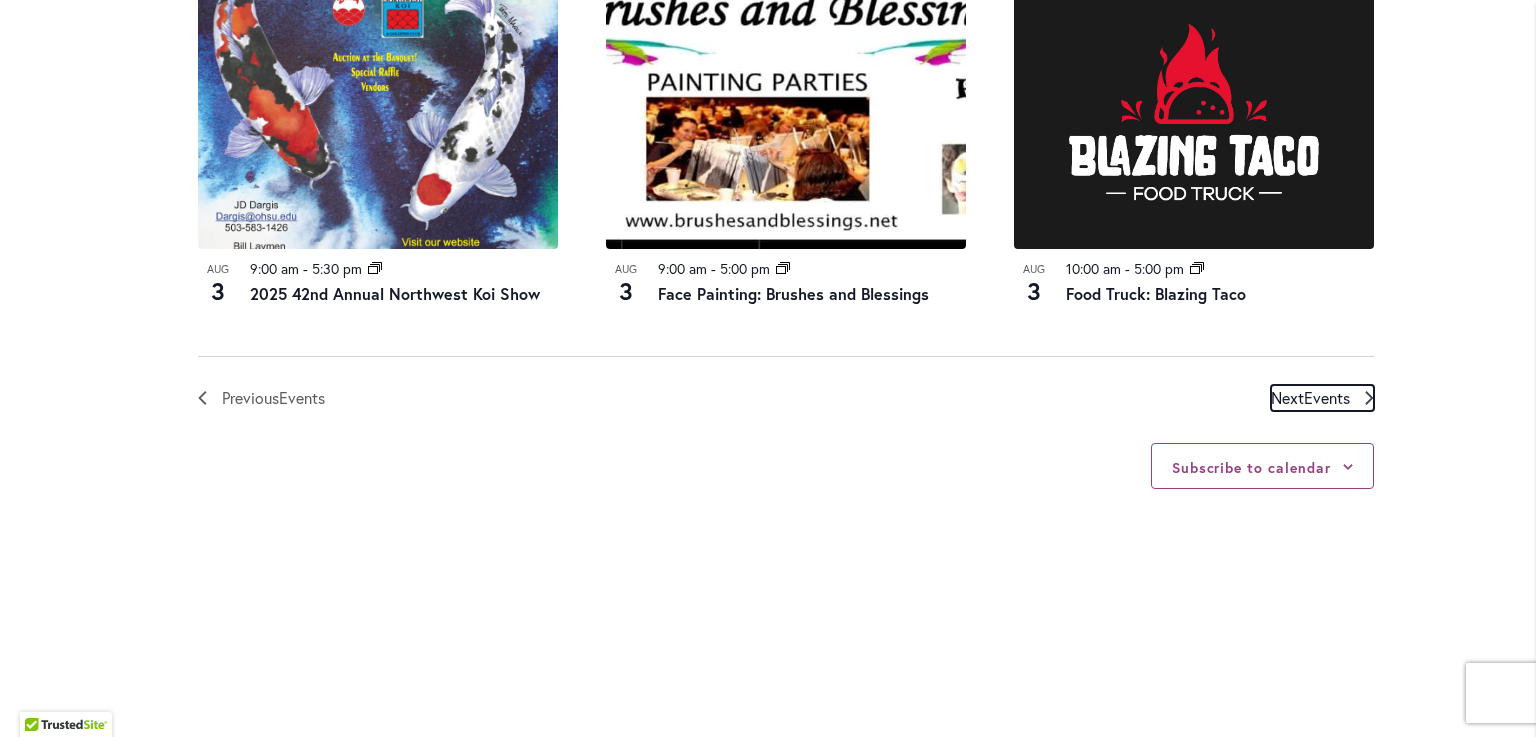 click on "Events" at bounding box center (1327, 397) 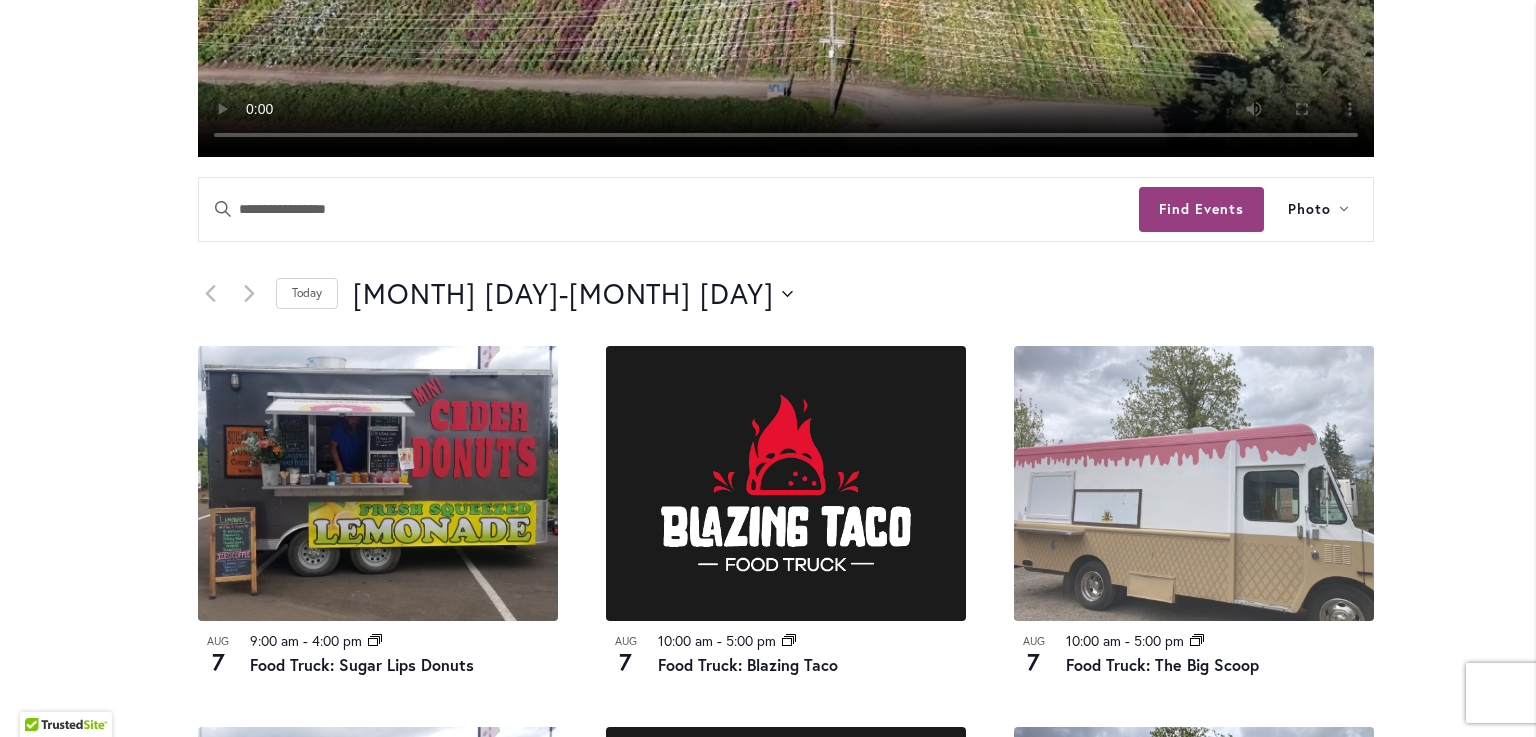 scroll, scrollTop: 286, scrollLeft: 0, axis: vertical 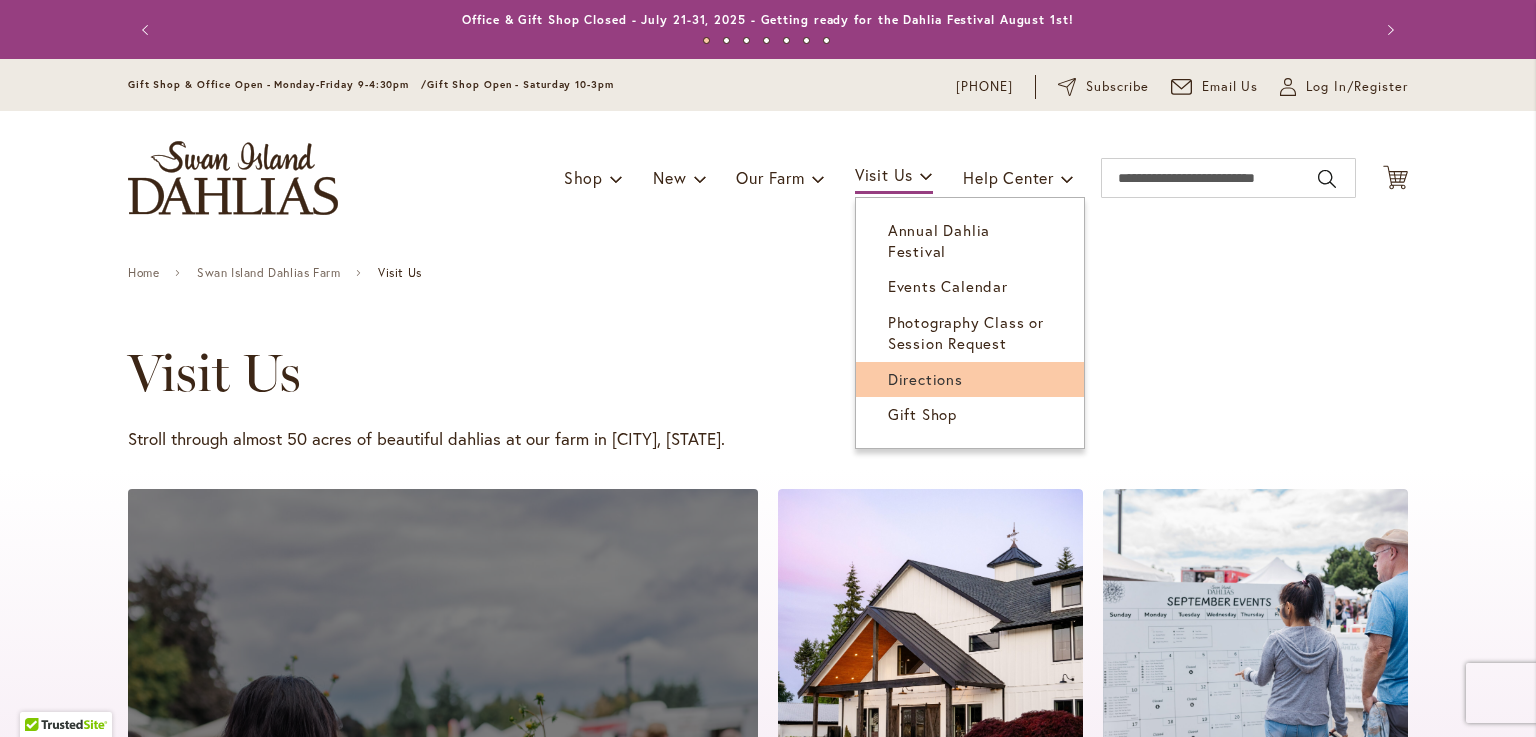 click on "Directions" at bounding box center (925, 379) 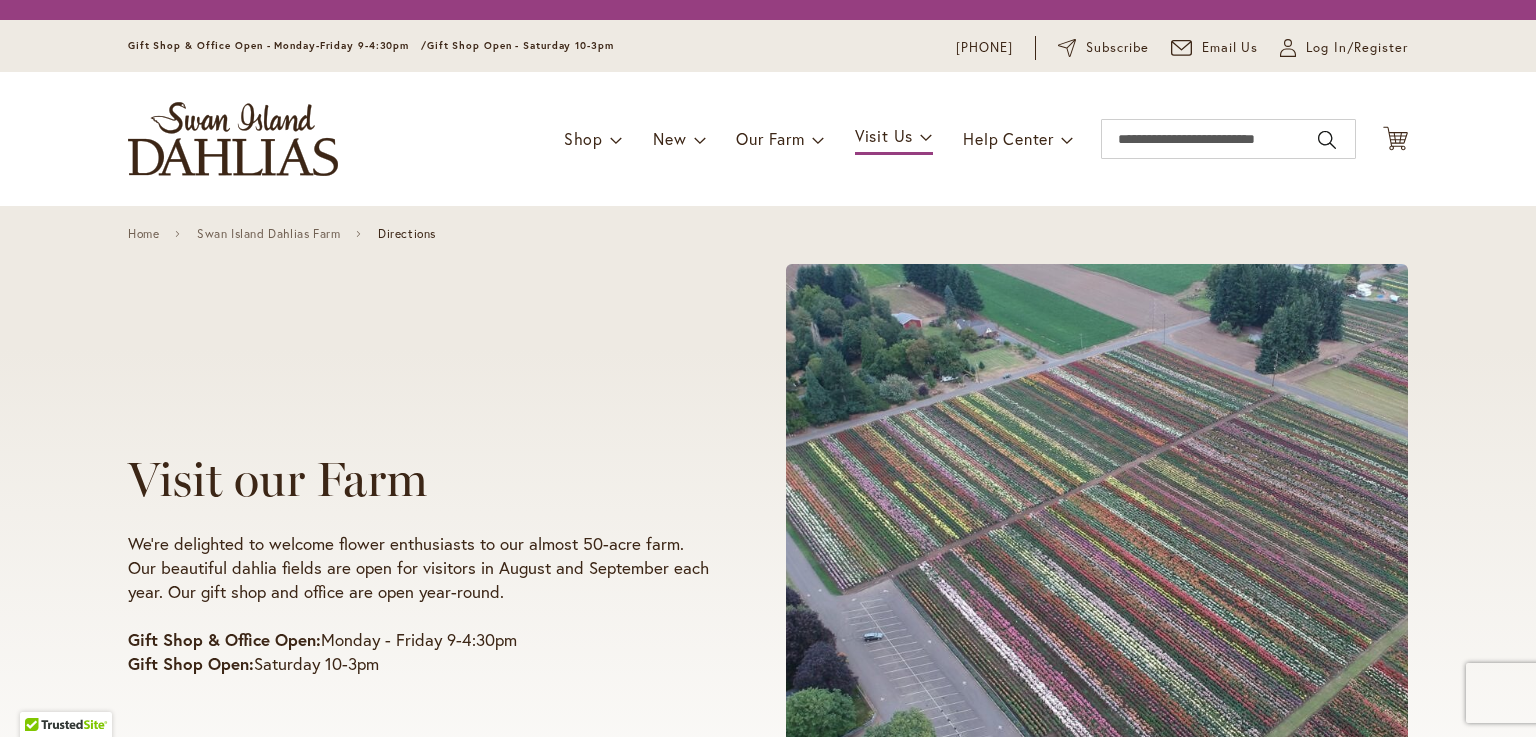 scroll, scrollTop: 0, scrollLeft: 0, axis: both 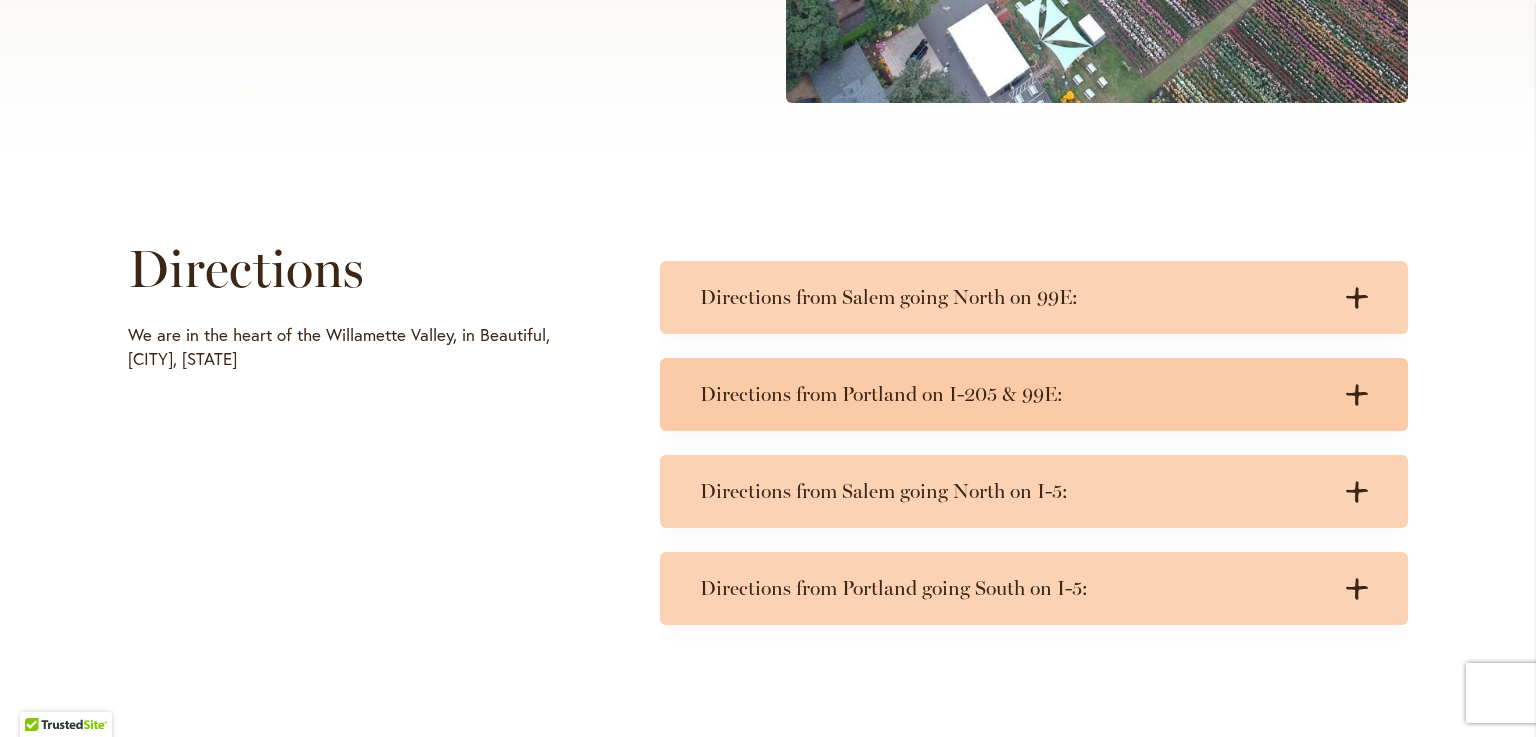click on "Directions from Portland on I-205 & 99E:" at bounding box center [1014, 394] 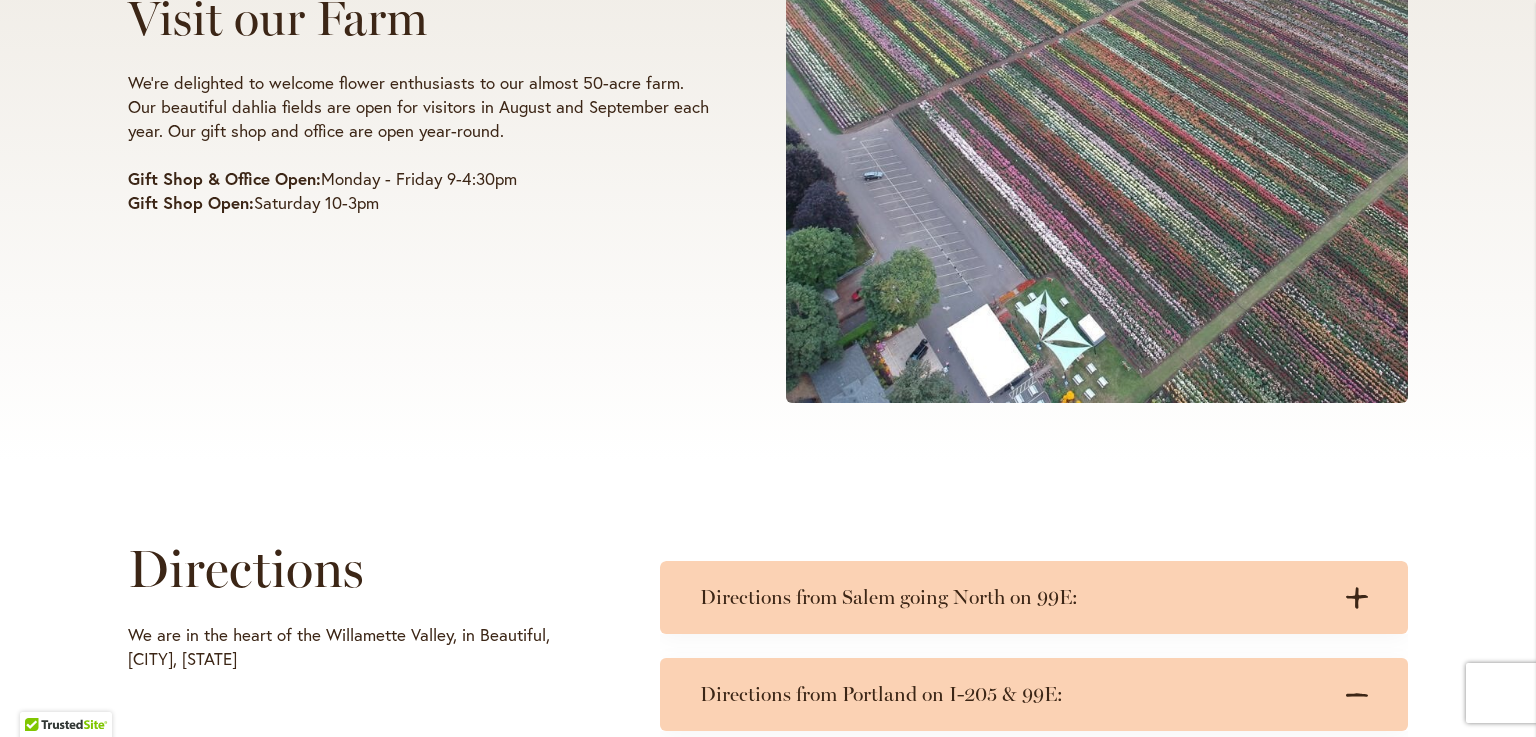 scroll, scrollTop: 300, scrollLeft: 0, axis: vertical 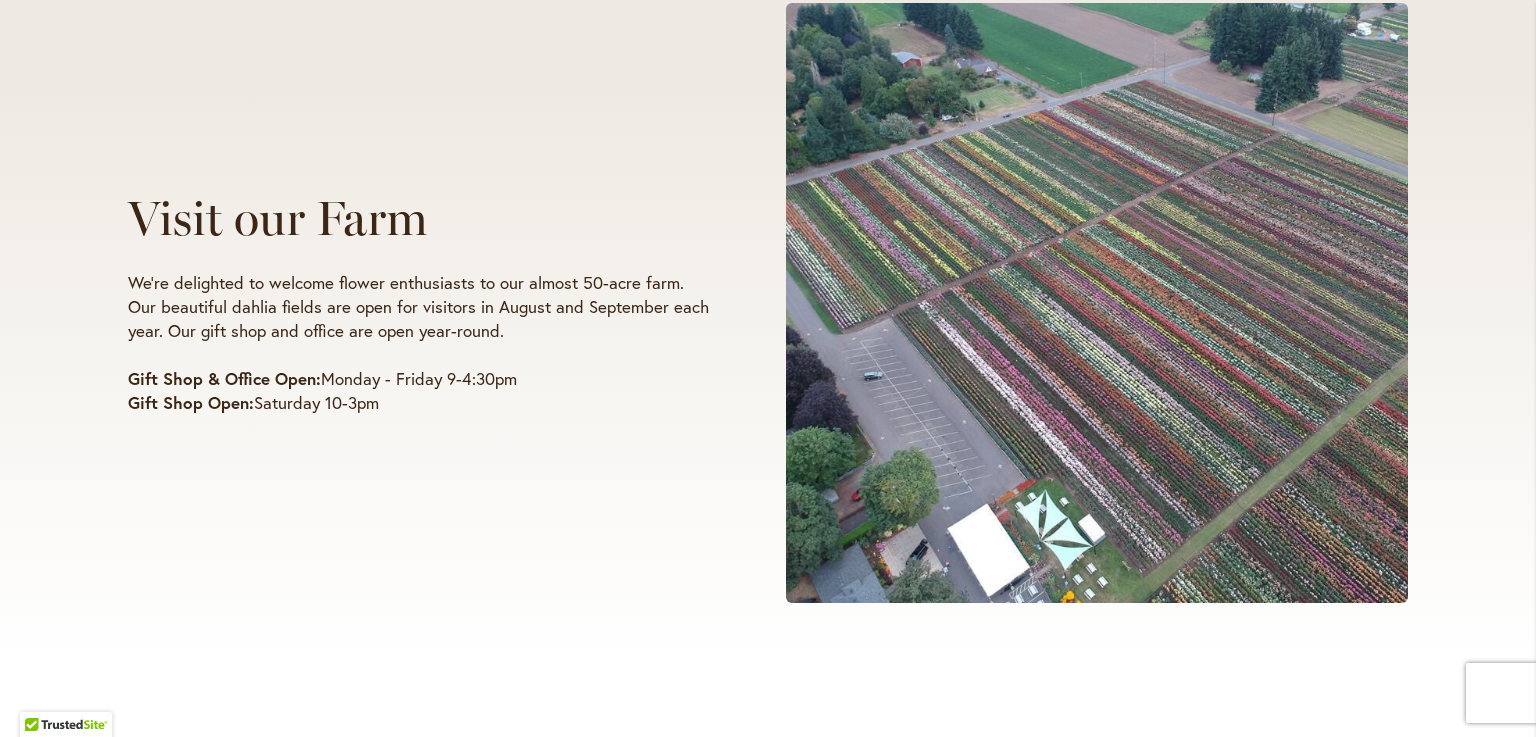 click at bounding box center [1097, 303] 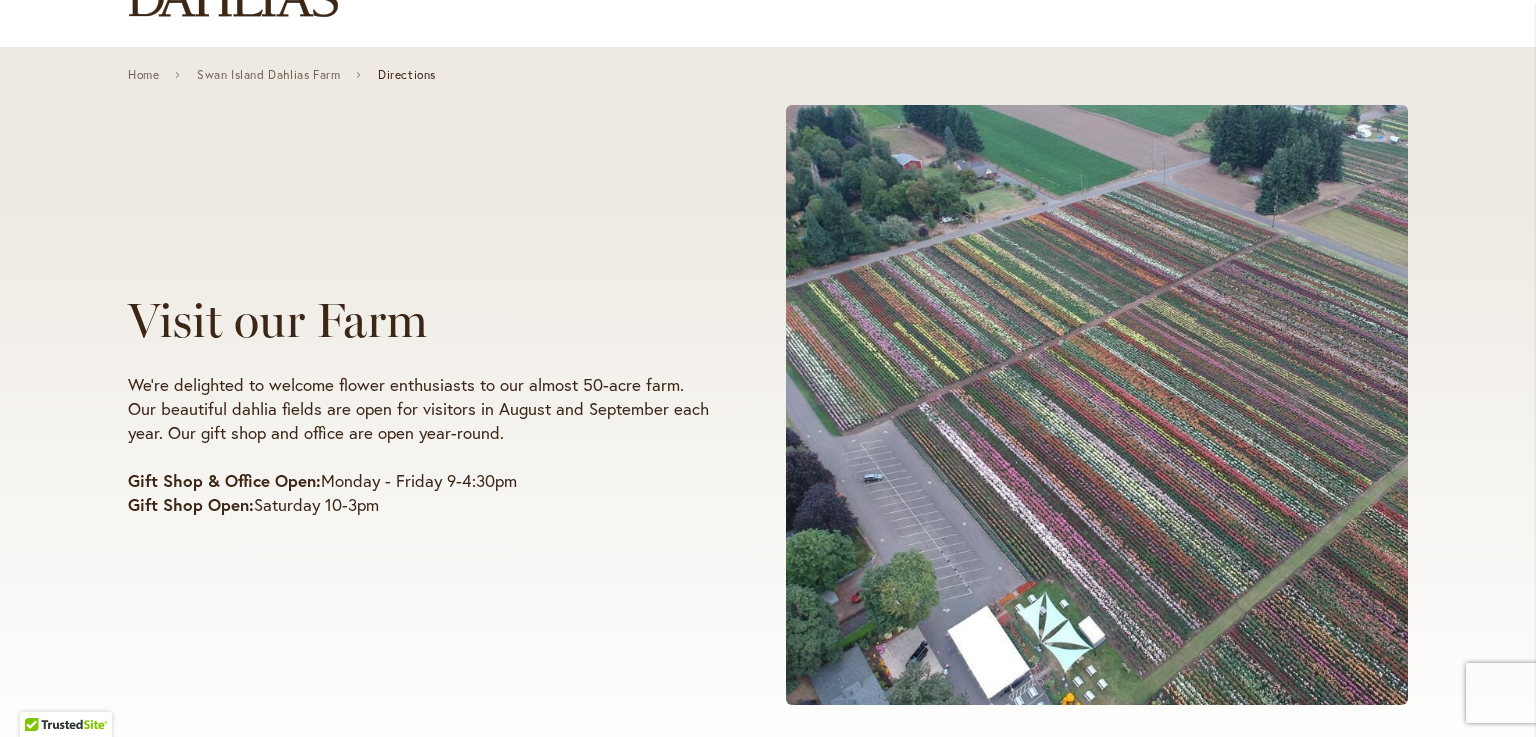 scroll, scrollTop: 200, scrollLeft: 0, axis: vertical 